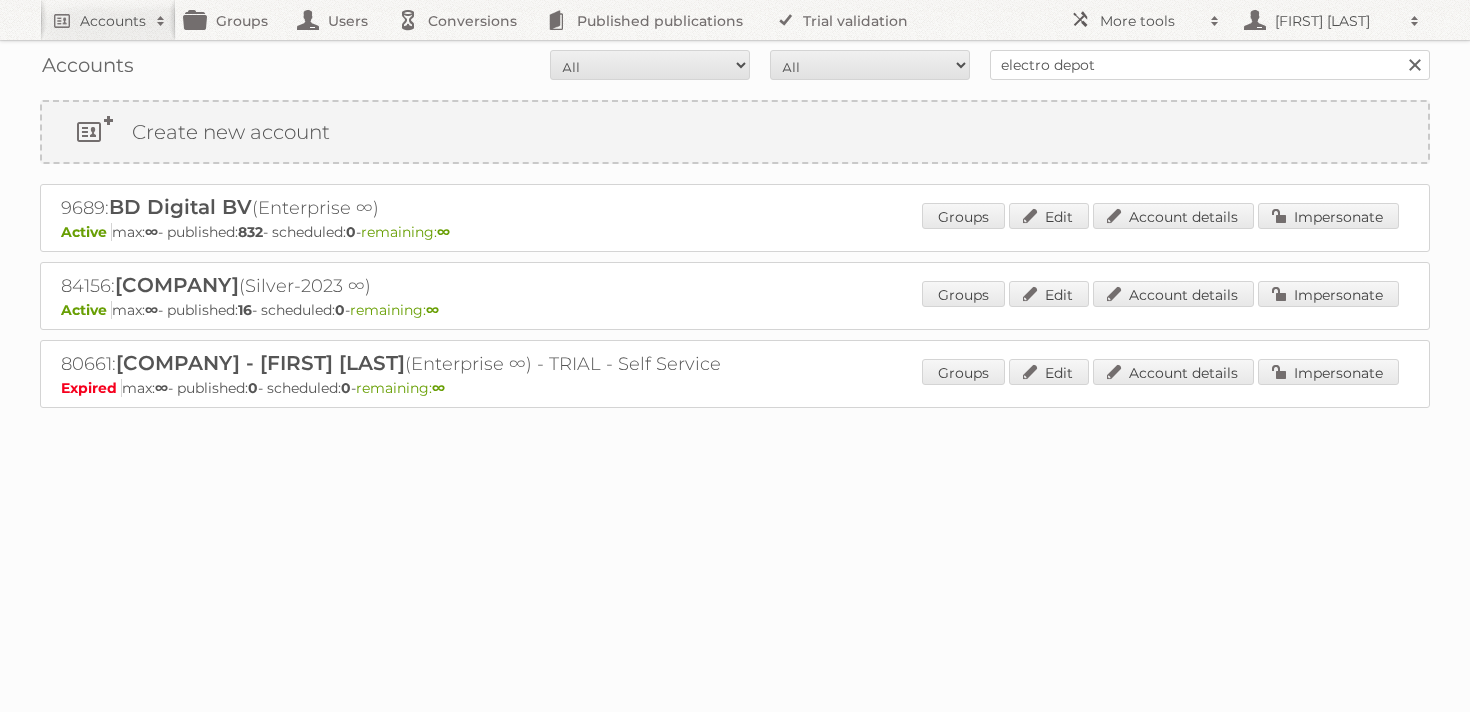 scroll, scrollTop: 0, scrollLeft: 0, axis: both 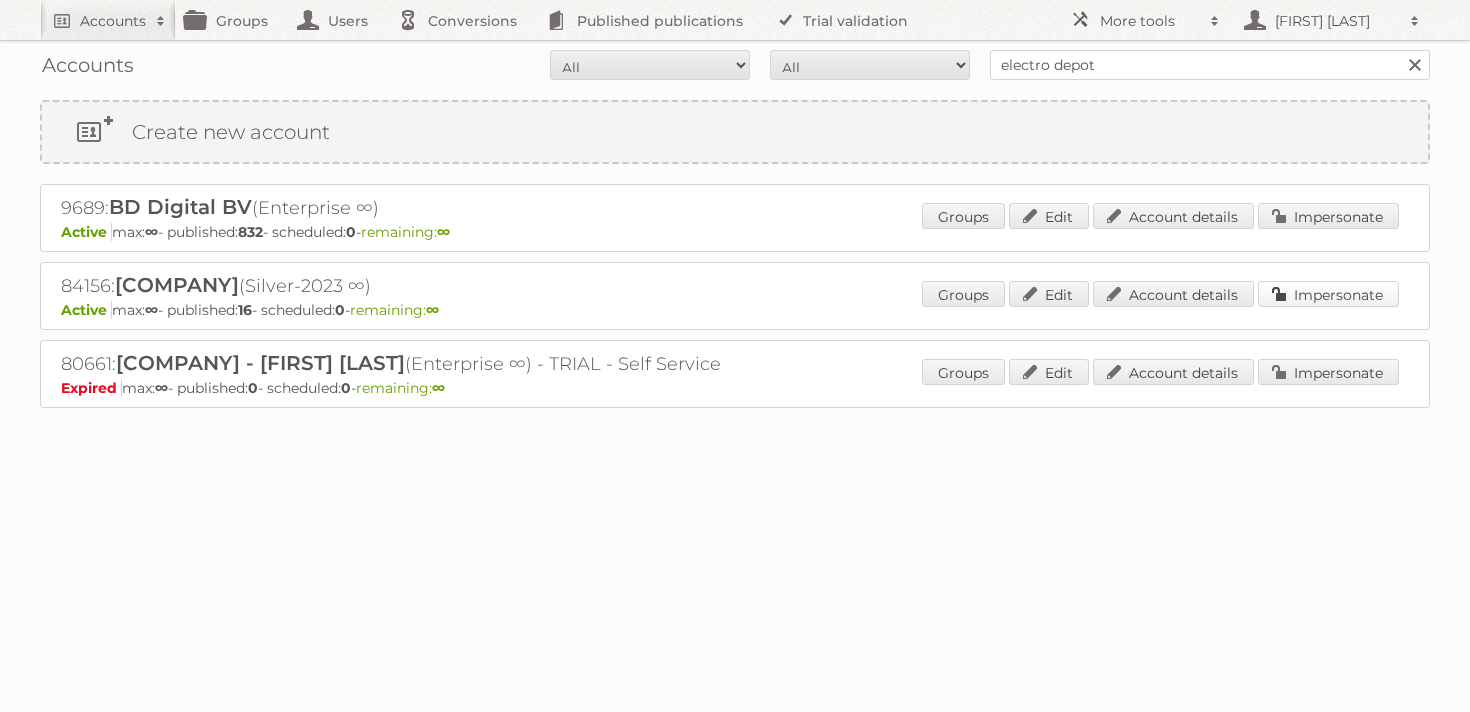 click on "Impersonate" at bounding box center [1328, 294] 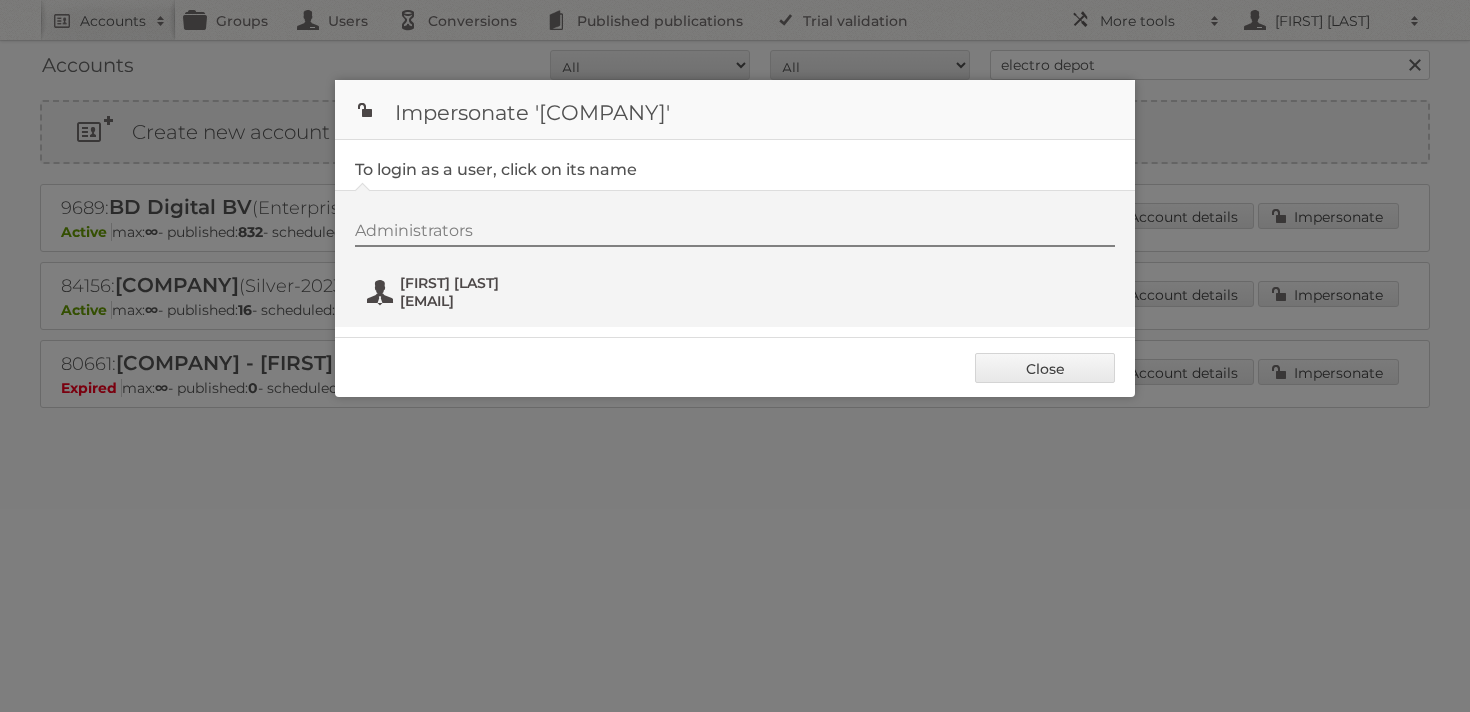 click on "[EMAIL]" at bounding box center (497, 301) 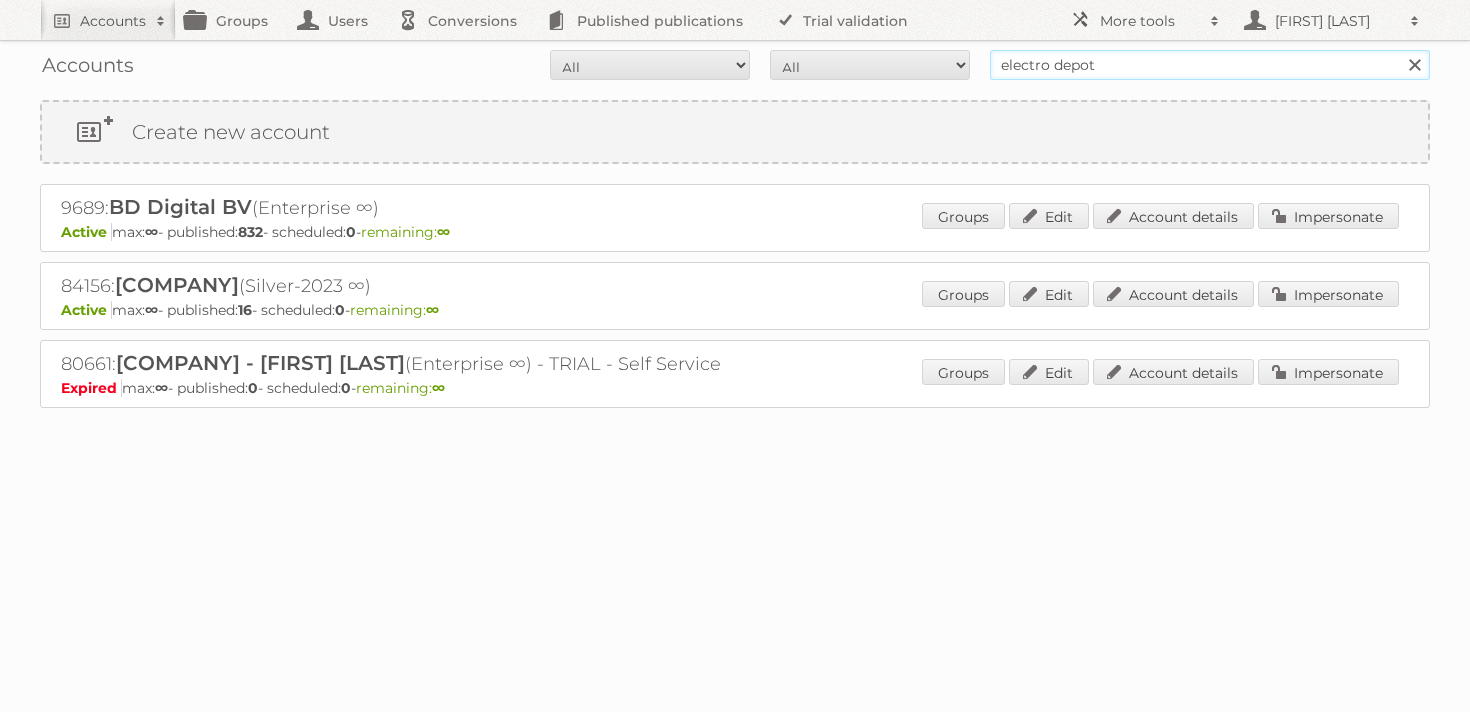 drag, startPoint x: 1254, startPoint y: 74, endPoint x: 918, endPoint y: 61, distance: 336.2514 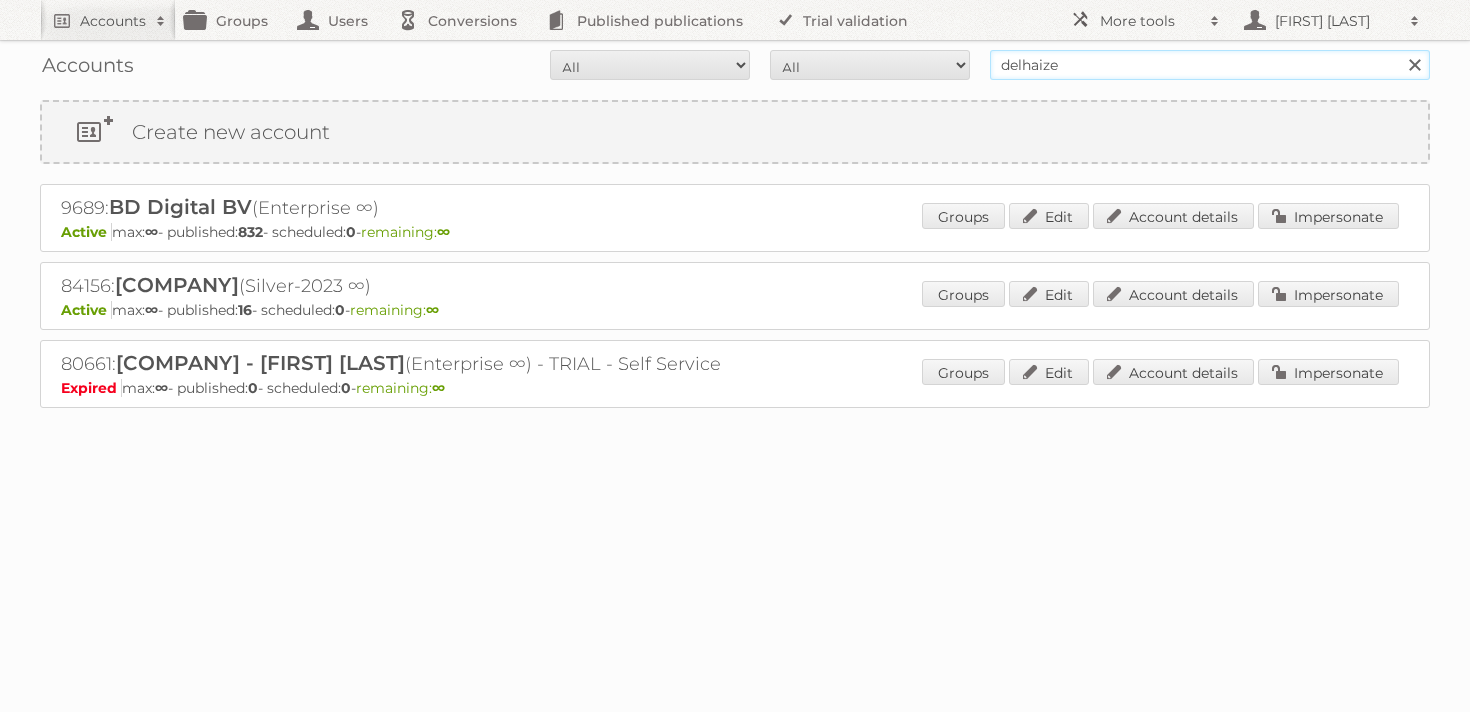 type on "delhaize" 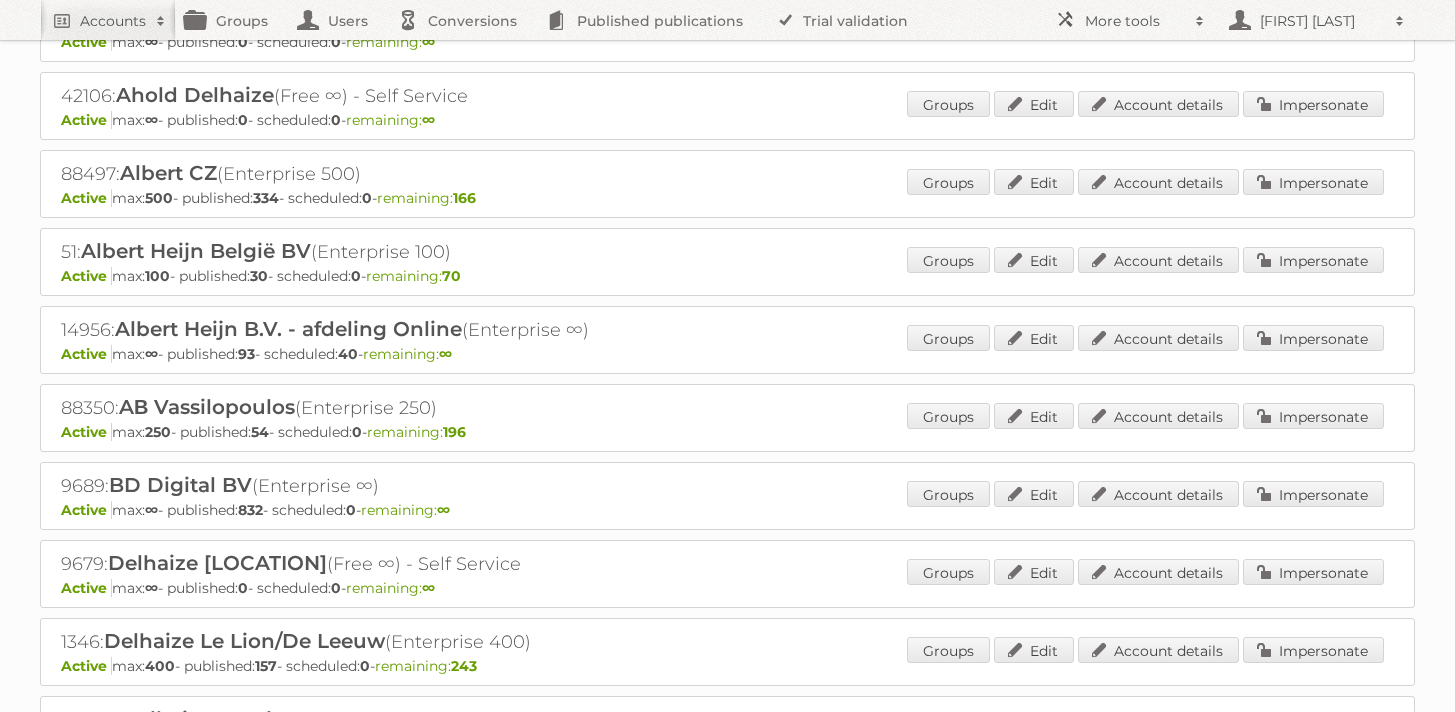 scroll, scrollTop: 243, scrollLeft: 0, axis: vertical 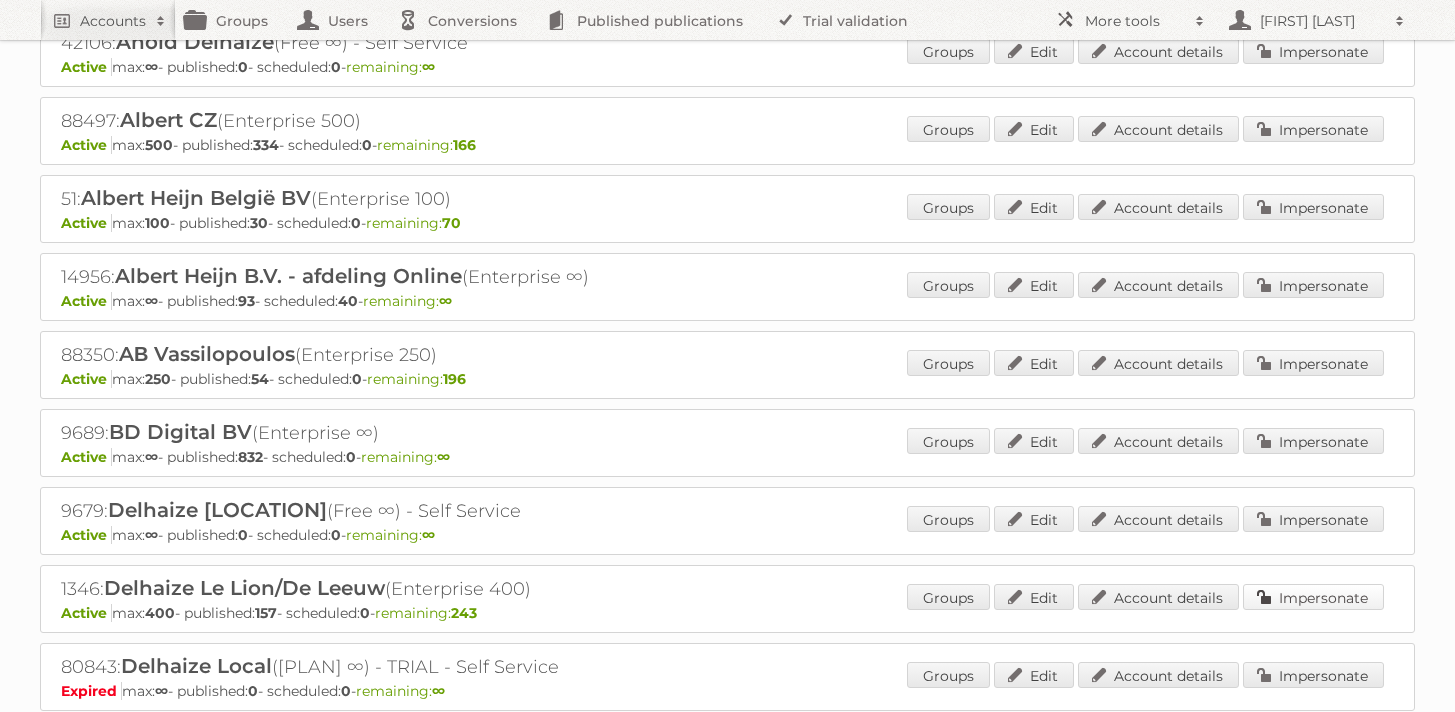 click on "Impersonate" at bounding box center (1313, 597) 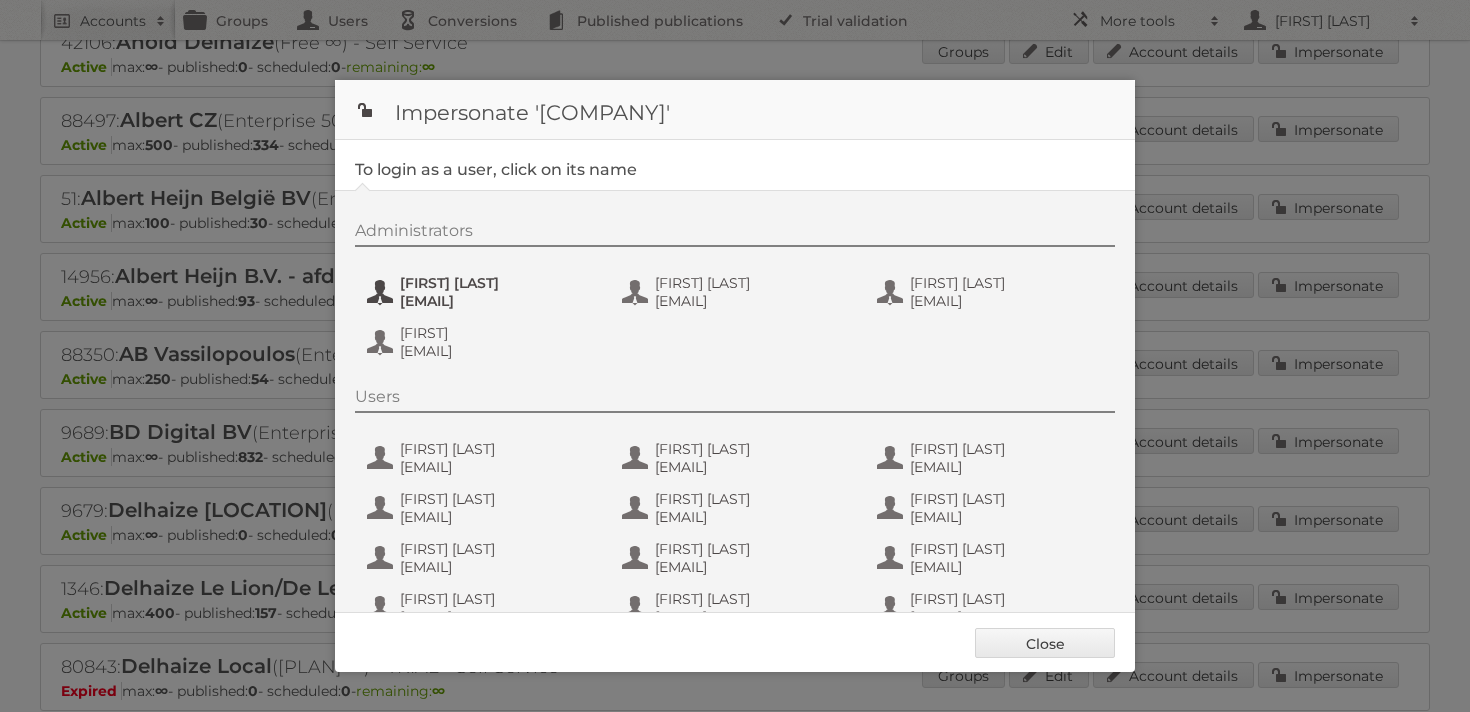 click on "[FIRST] [LAST]" at bounding box center (497, 283) 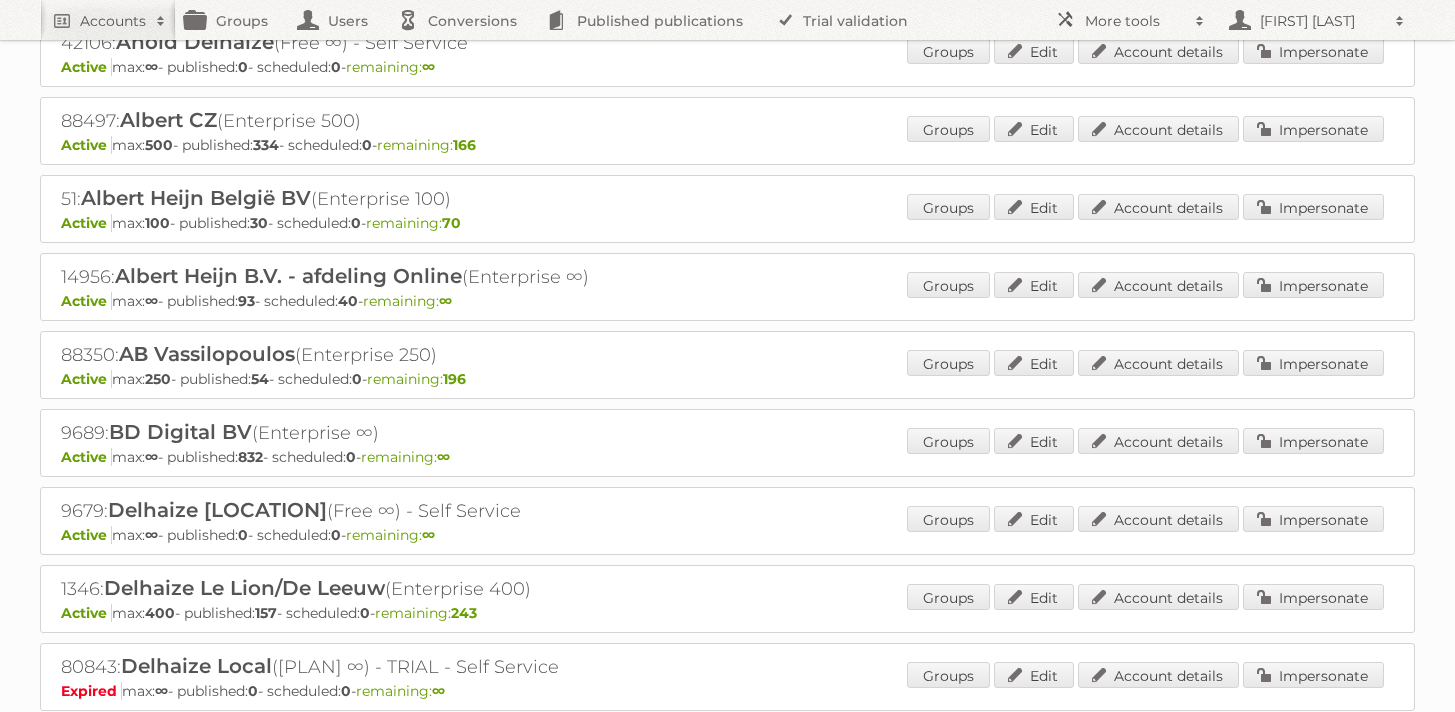 scroll, scrollTop: 0, scrollLeft: 0, axis: both 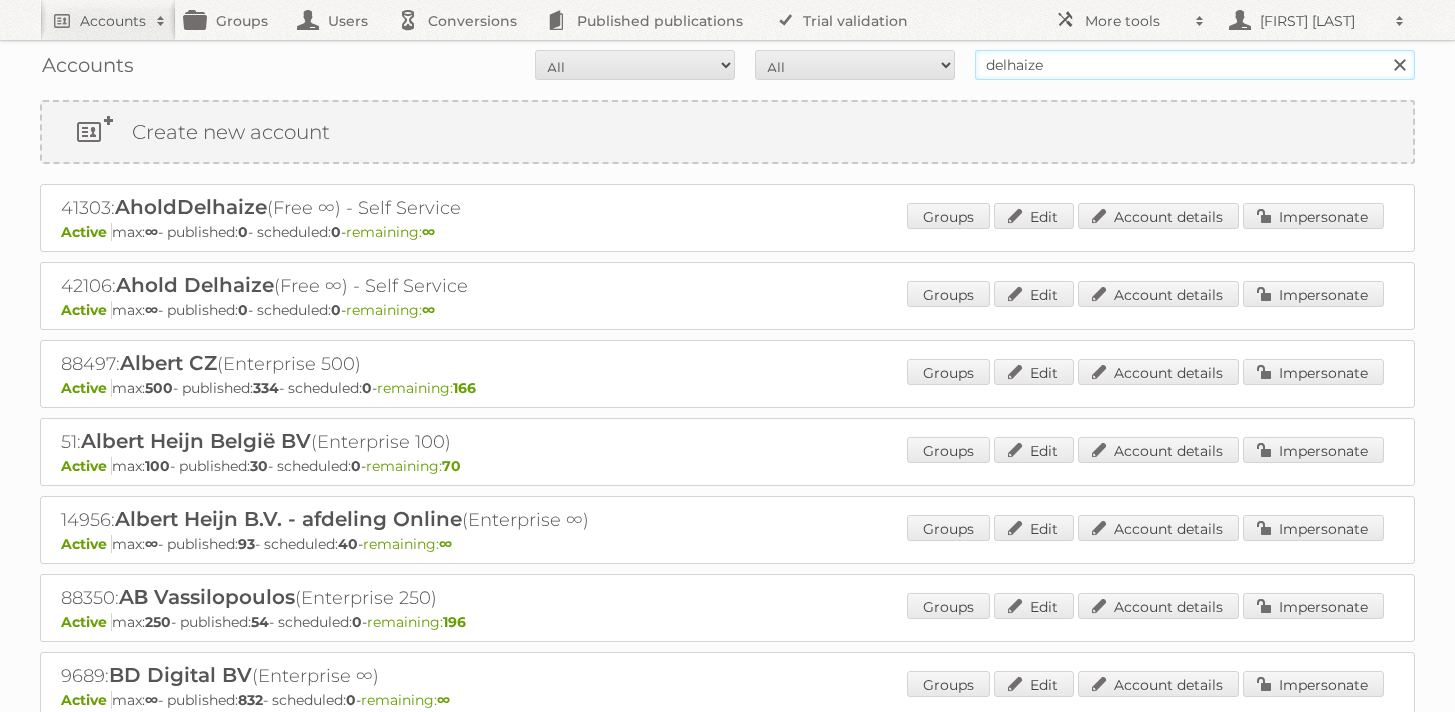 click on "delhaize" at bounding box center [1195, 65] 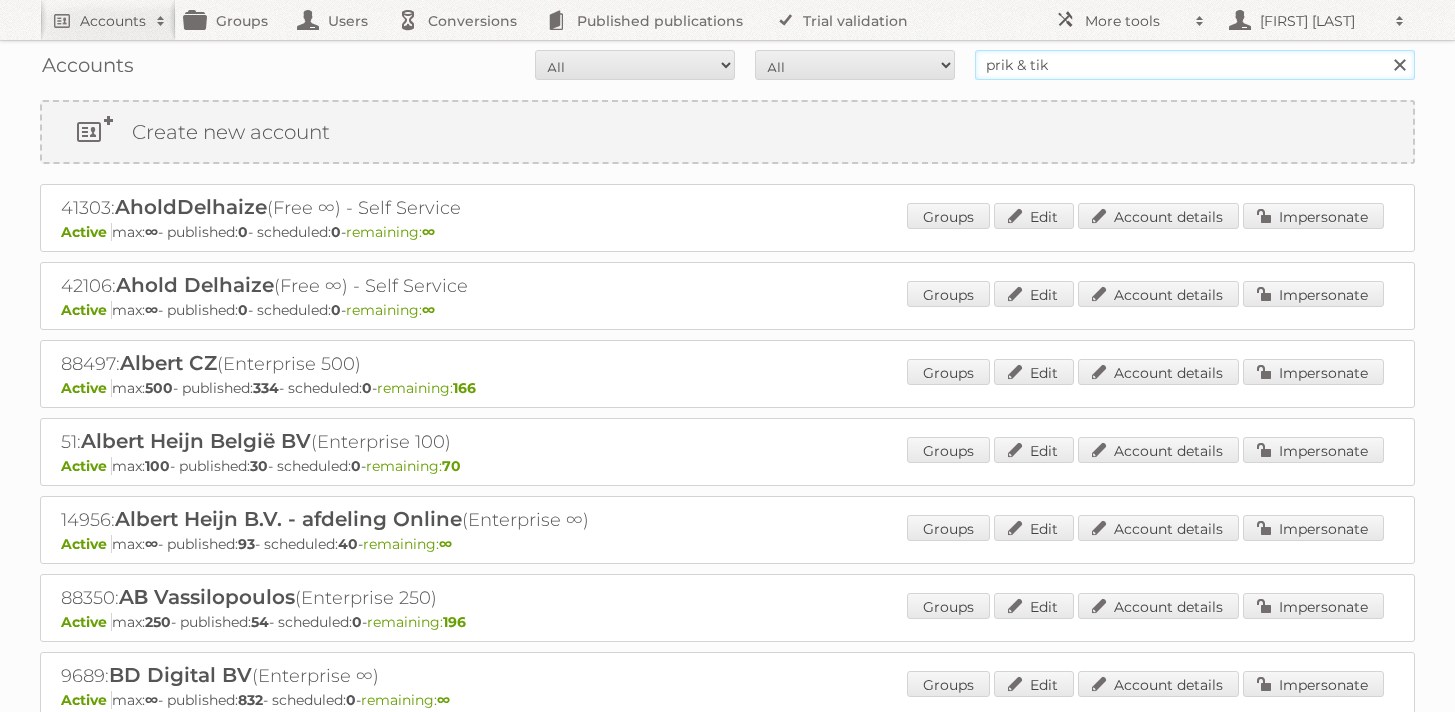type on "prik & tik" 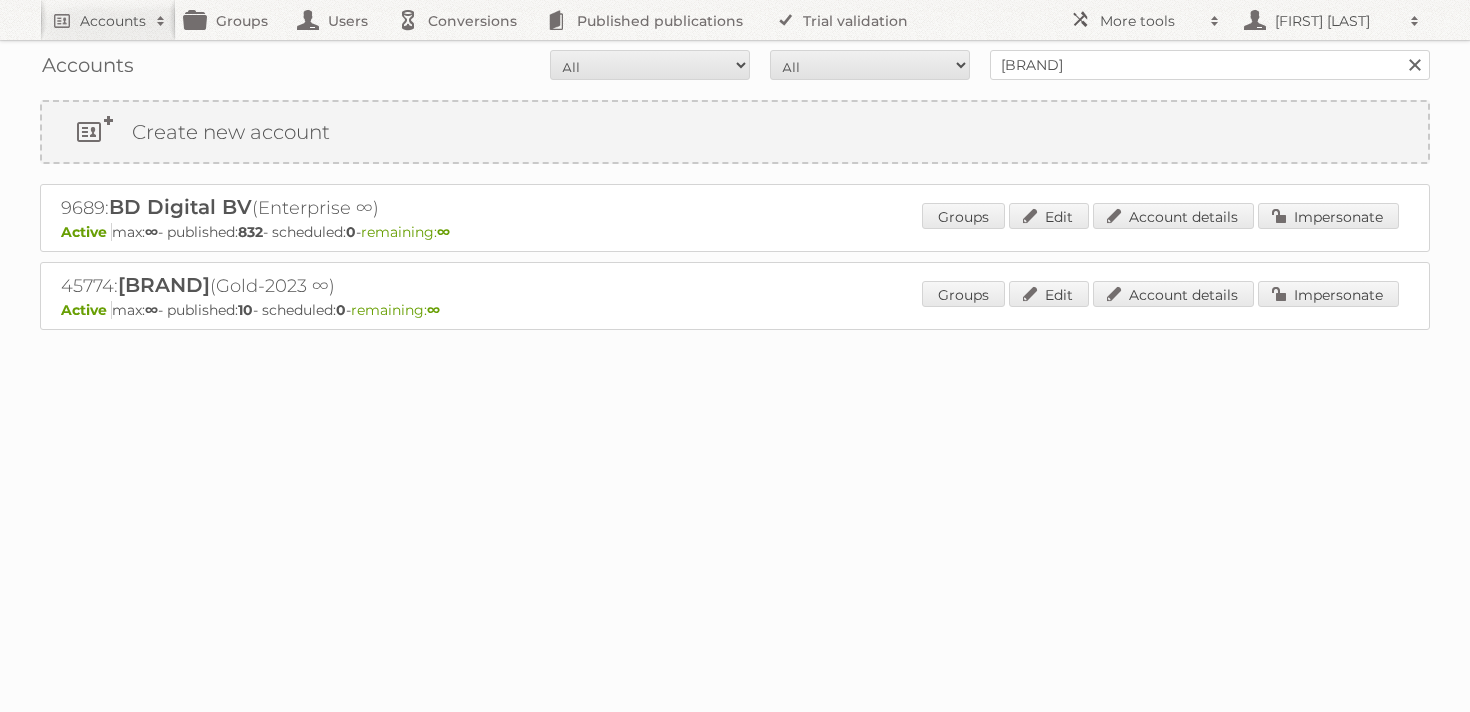 scroll, scrollTop: 0, scrollLeft: 0, axis: both 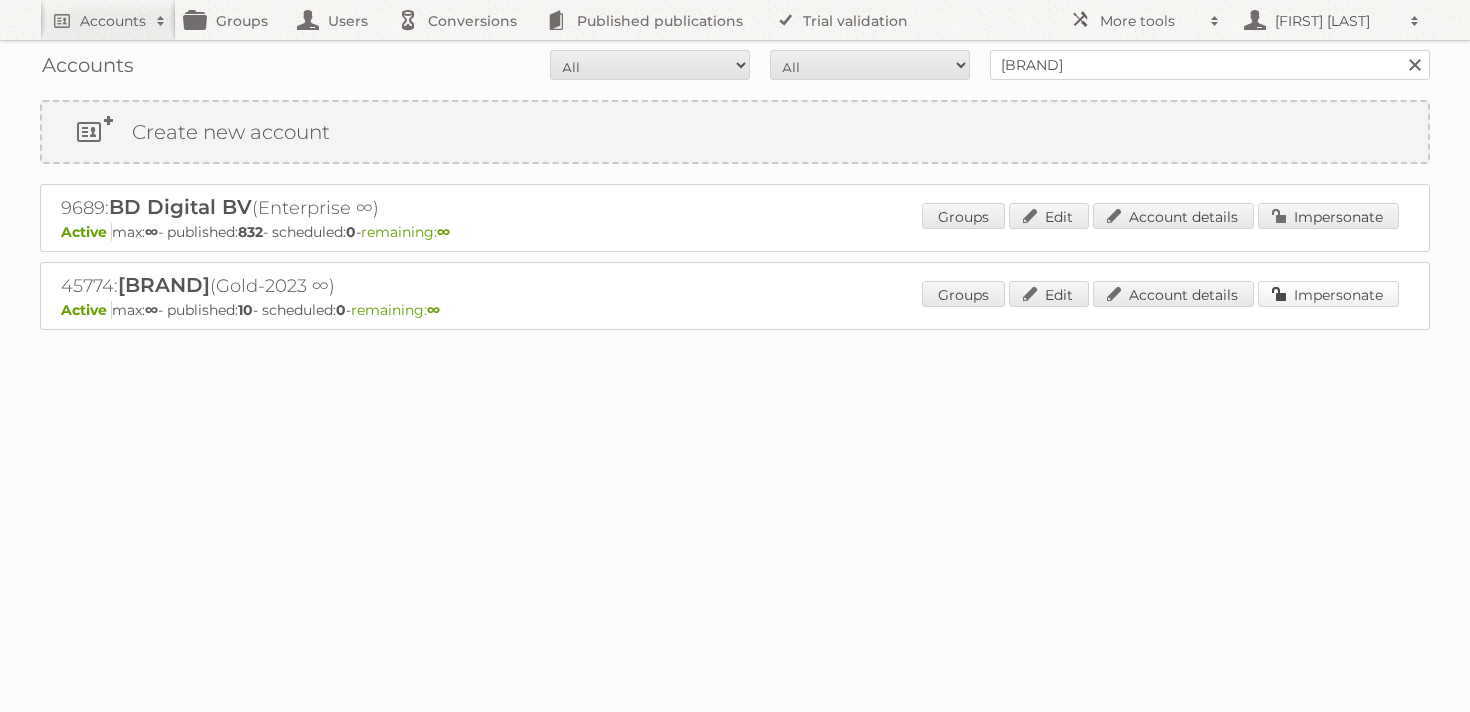 click on "Impersonate" at bounding box center [1328, 294] 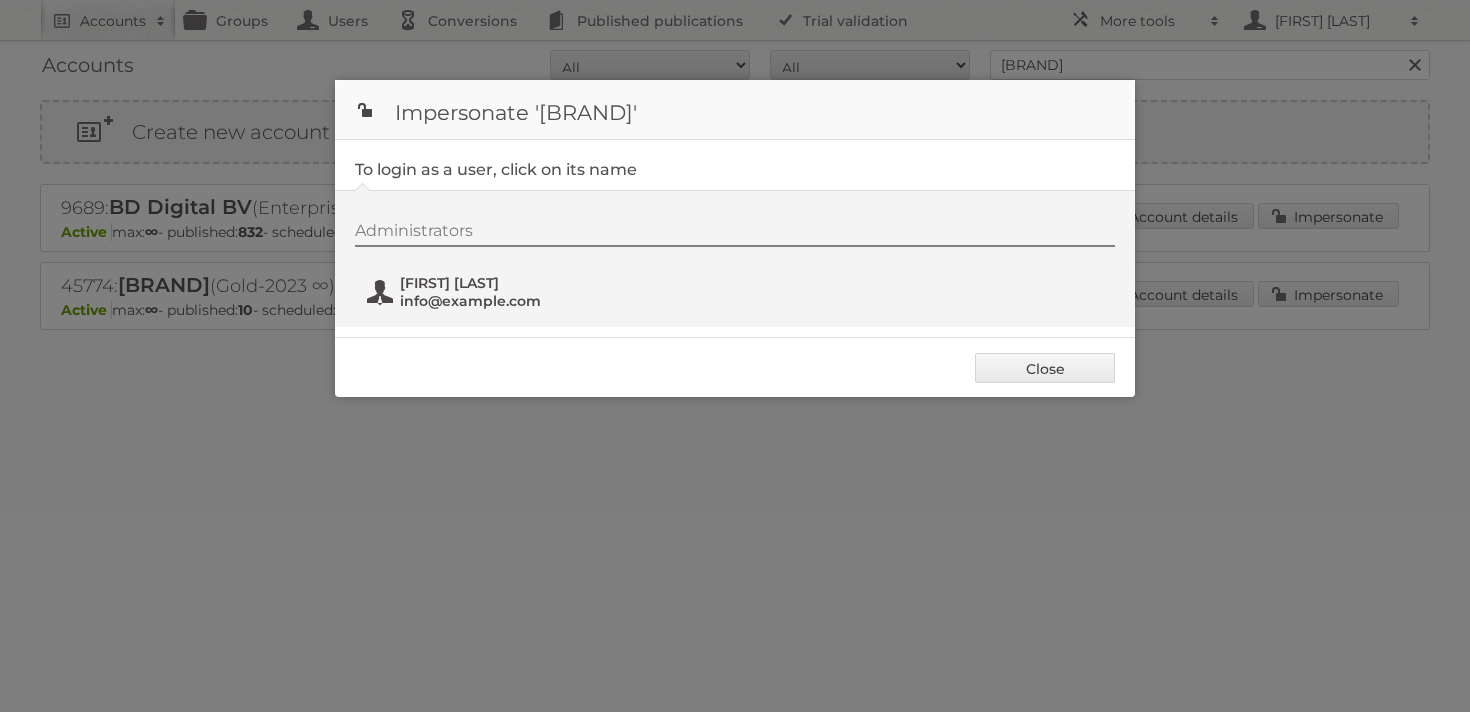 click on "Danielle Claessens" at bounding box center [497, 283] 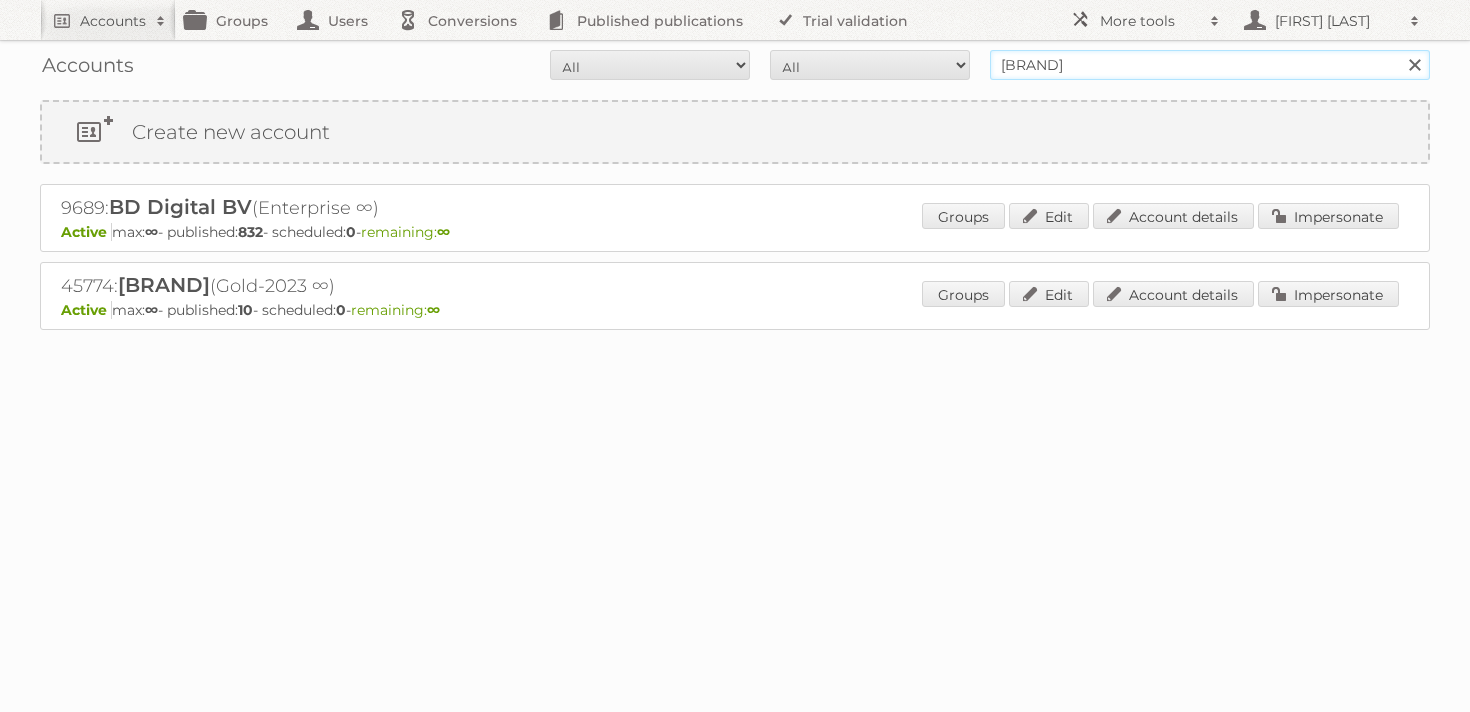 click on "prik & tik" at bounding box center [1210, 65] 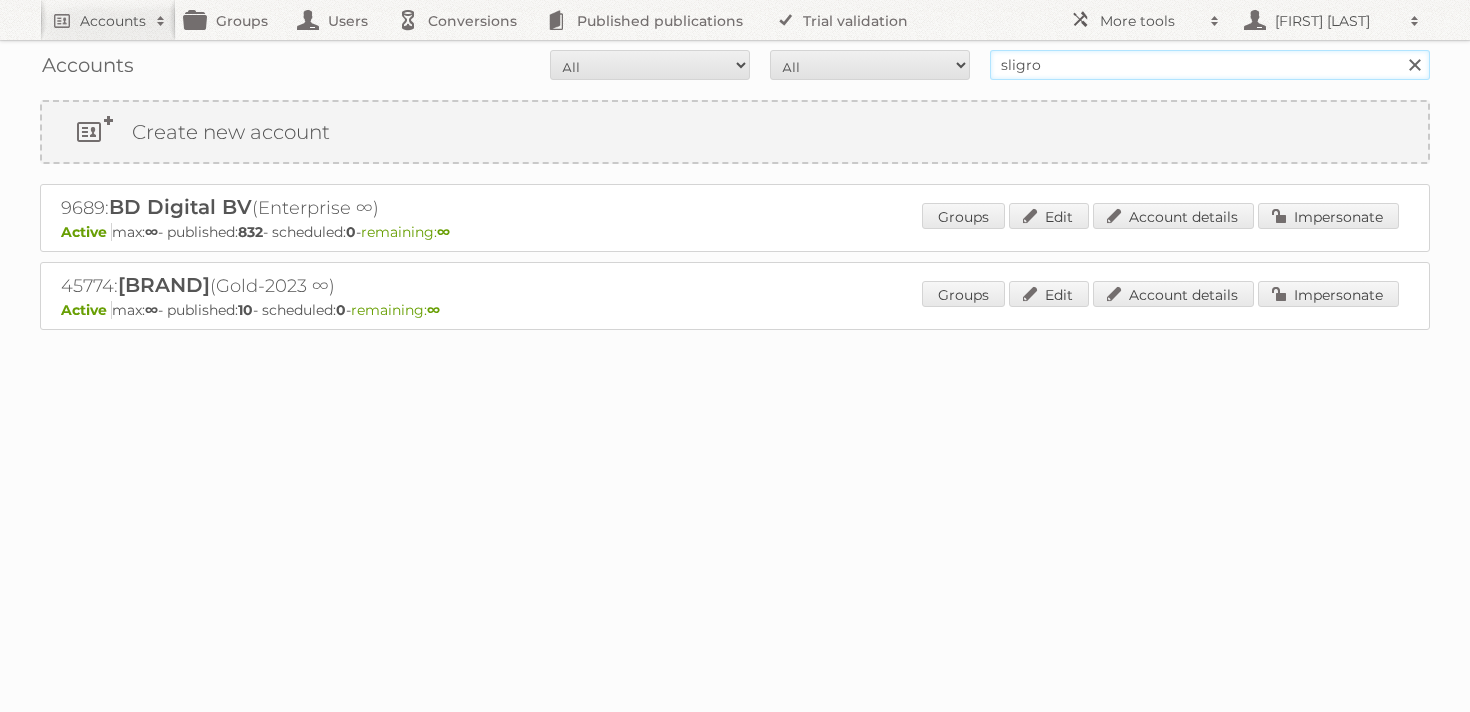 type on "sligro" 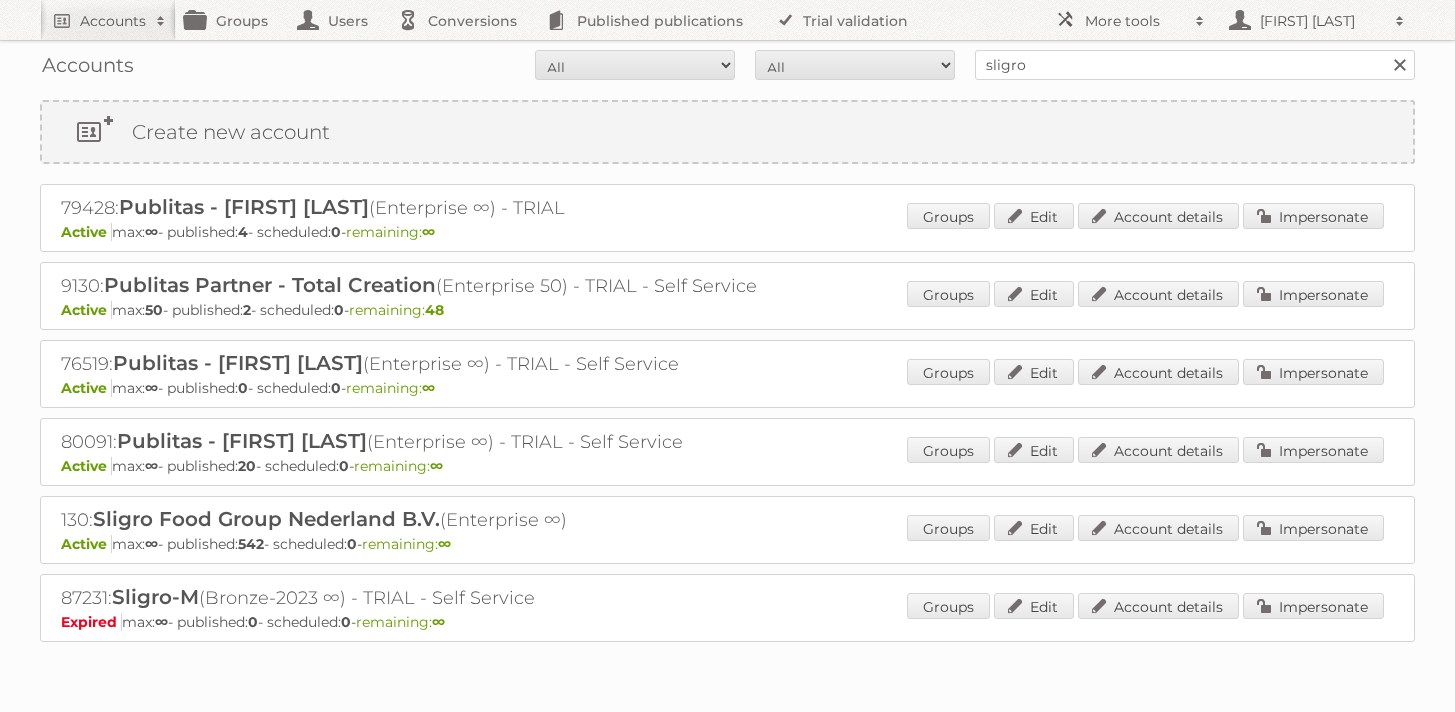scroll, scrollTop: 0, scrollLeft: 0, axis: both 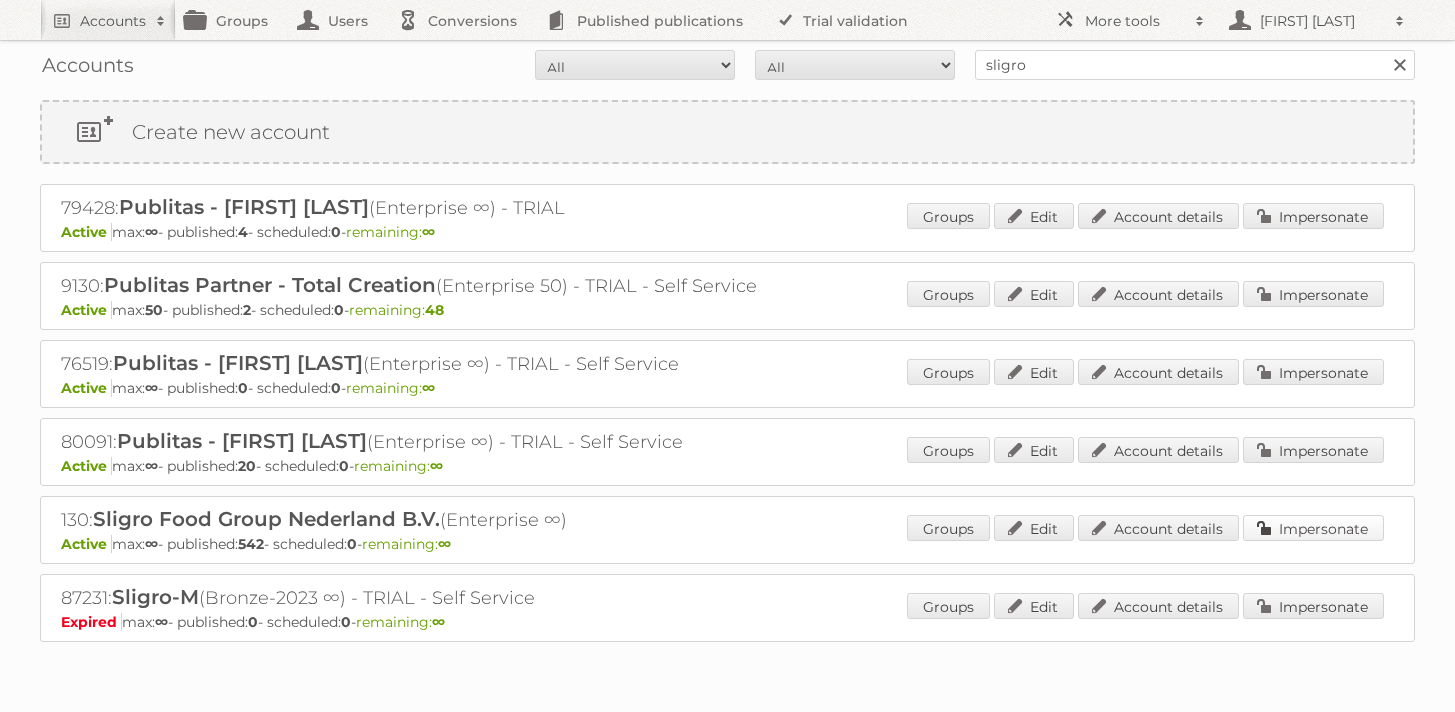 click on "Impersonate" at bounding box center [1313, 528] 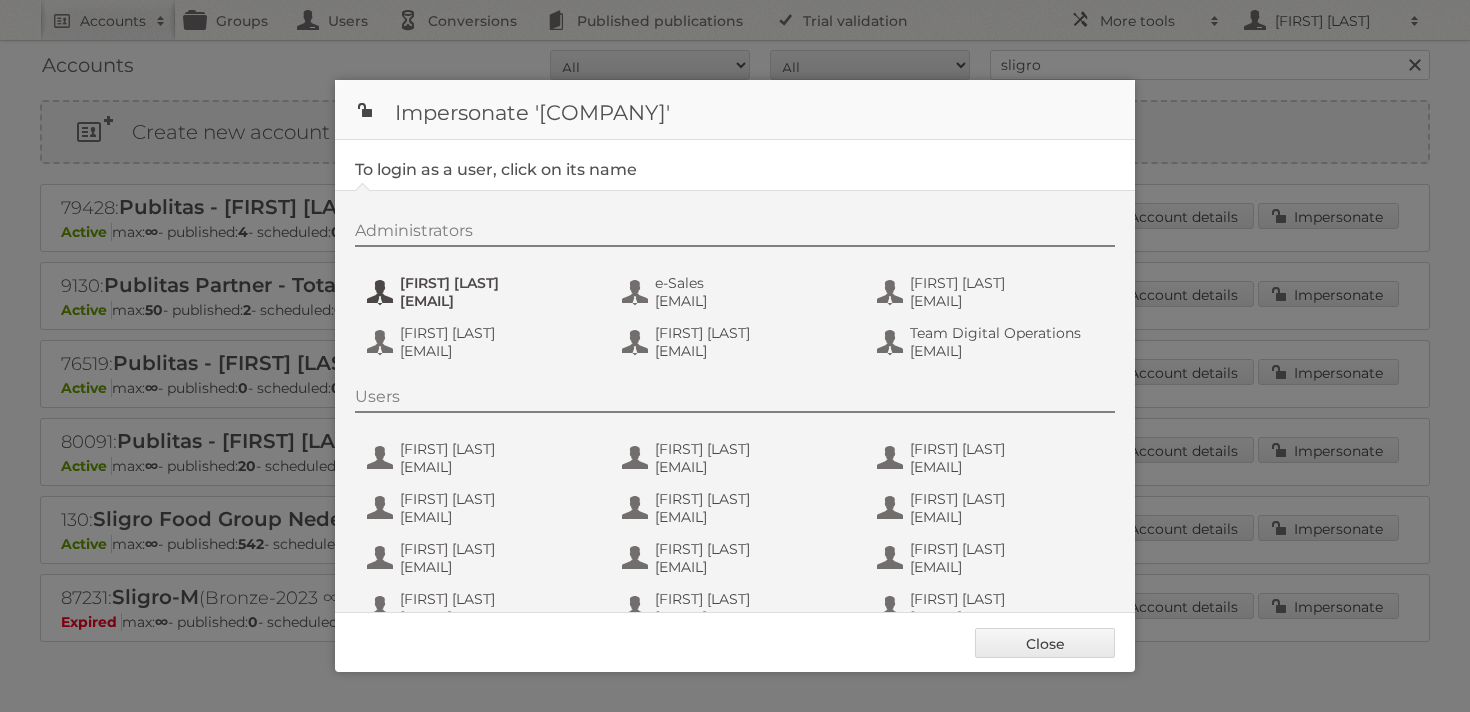click on "Daan van Eijk" at bounding box center (497, 283) 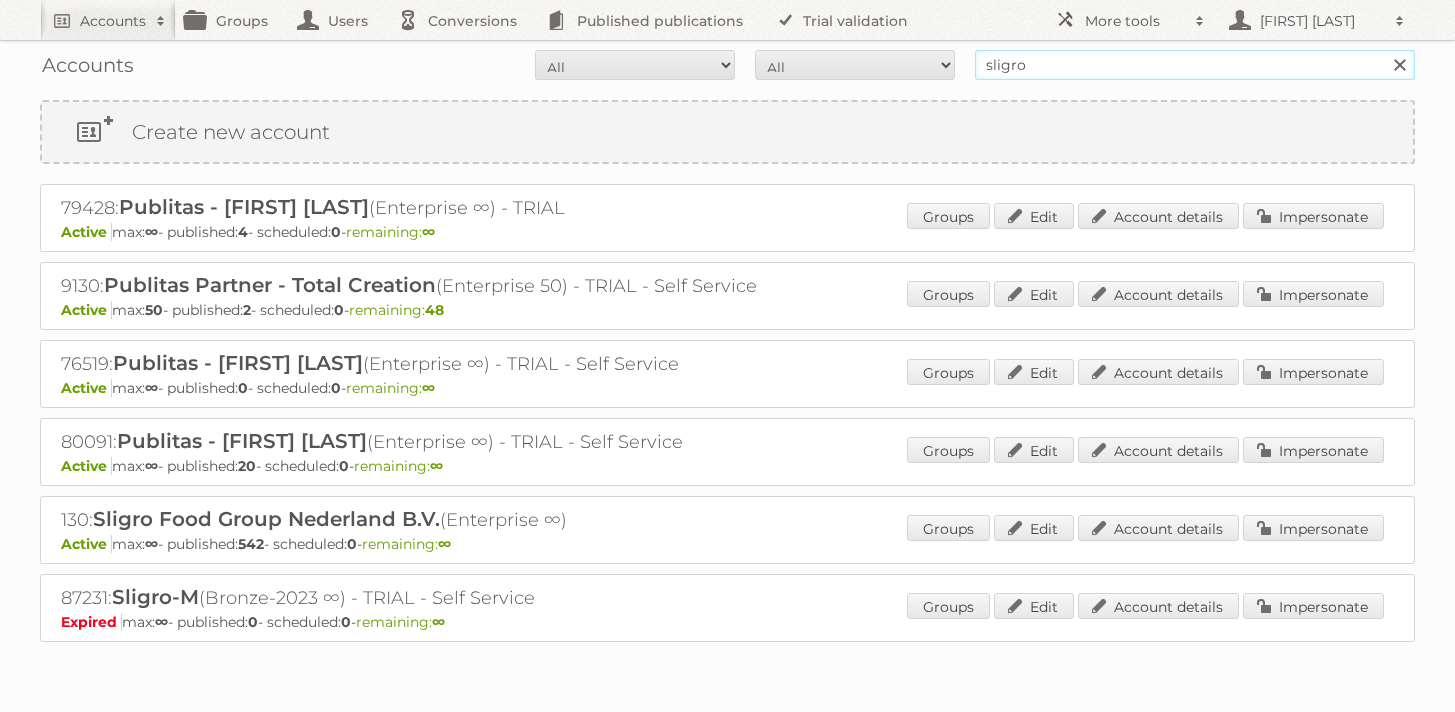 click on "sligro" at bounding box center (1195, 65) 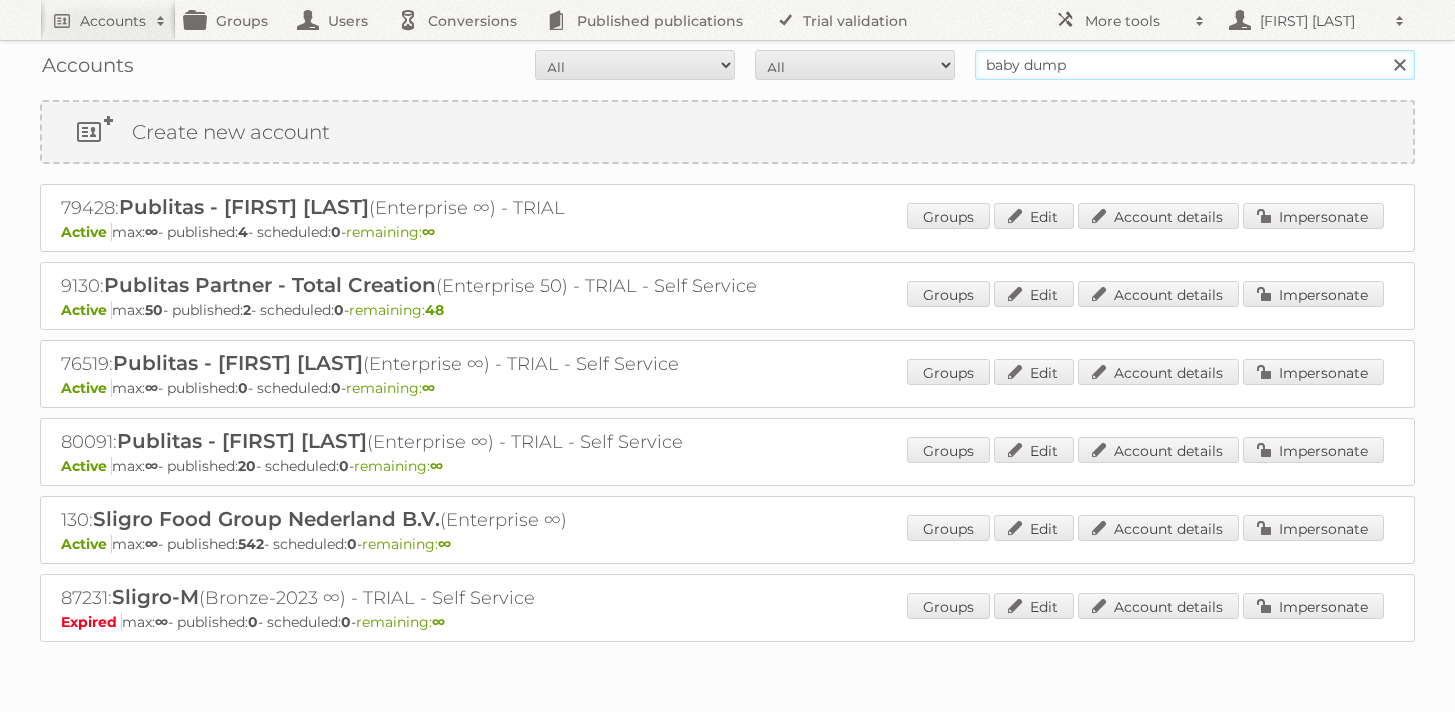 type on "baby dump" 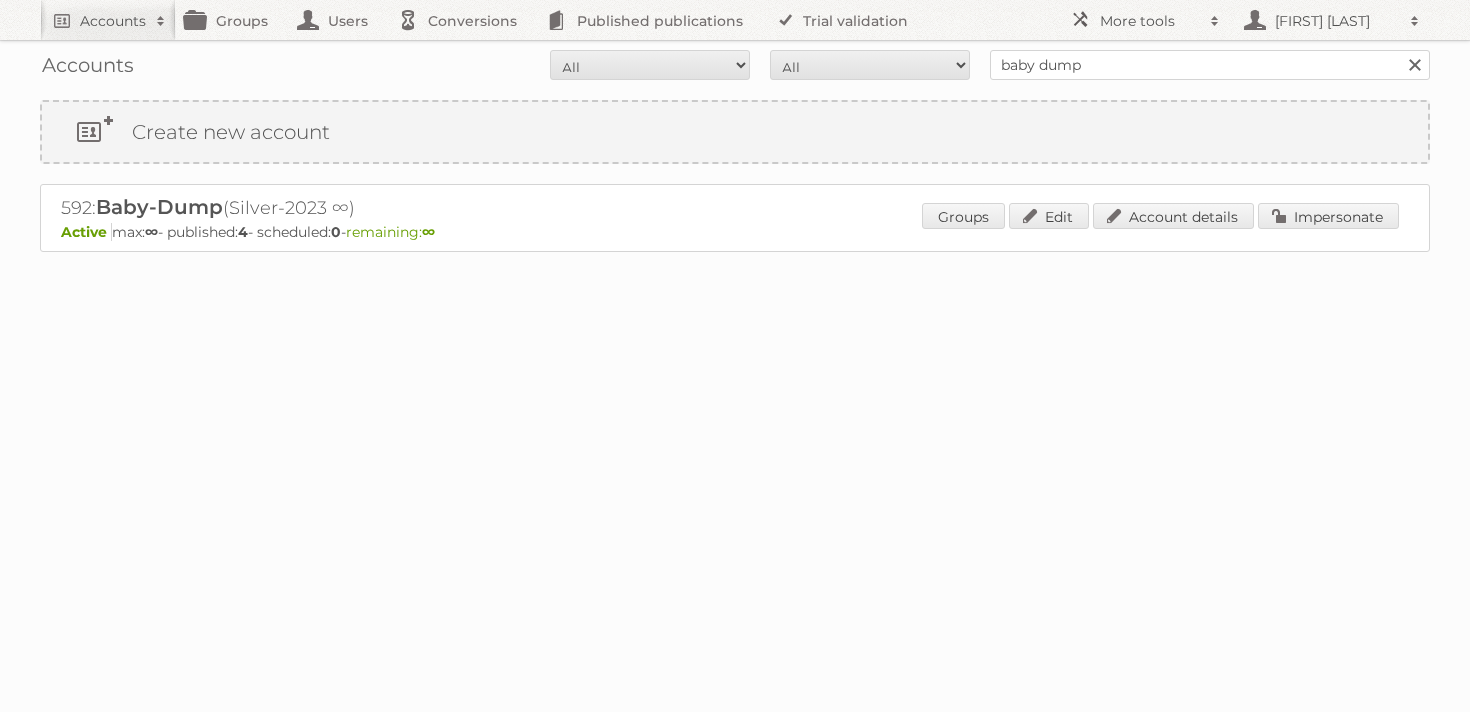 scroll, scrollTop: 0, scrollLeft: 0, axis: both 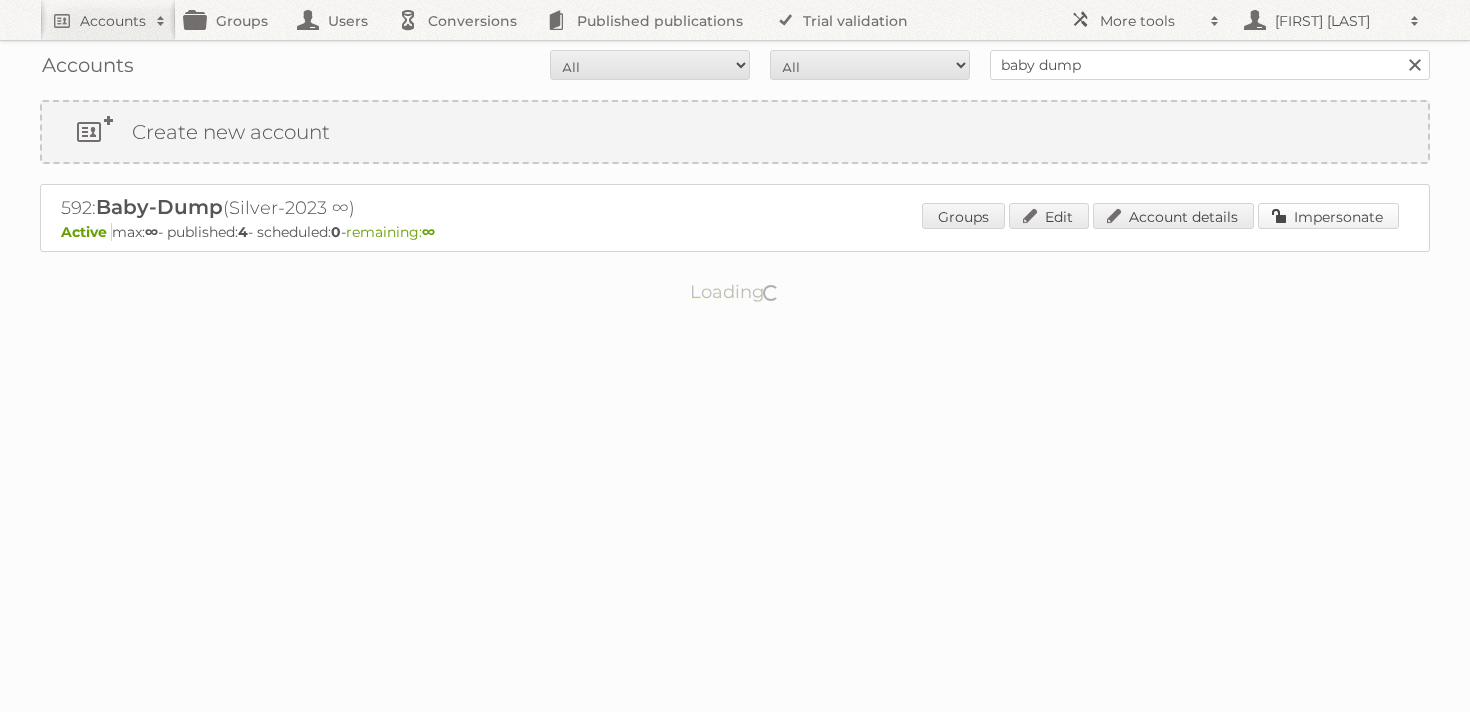 click on "Impersonate" at bounding box center [1328, 216] 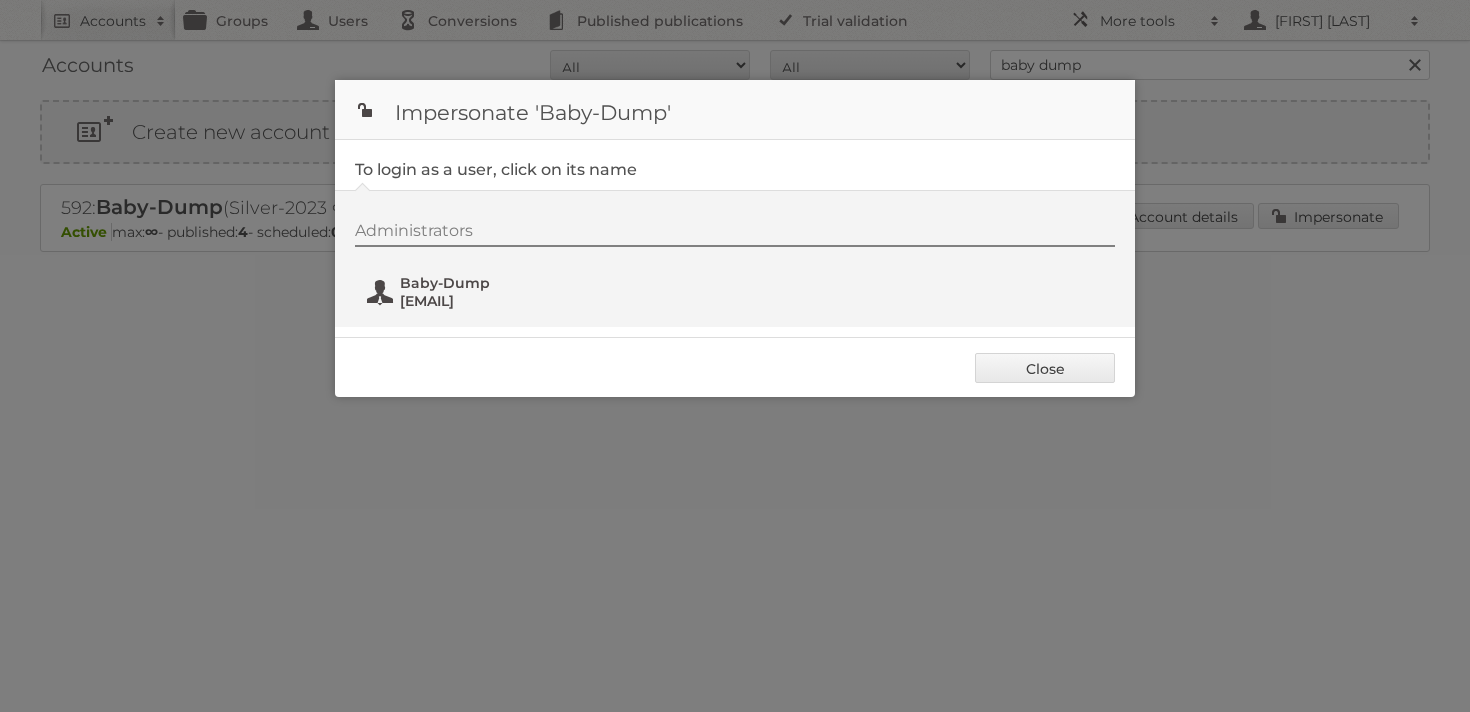 click on "Baby-Dump" at bounding box center (497, 283) 